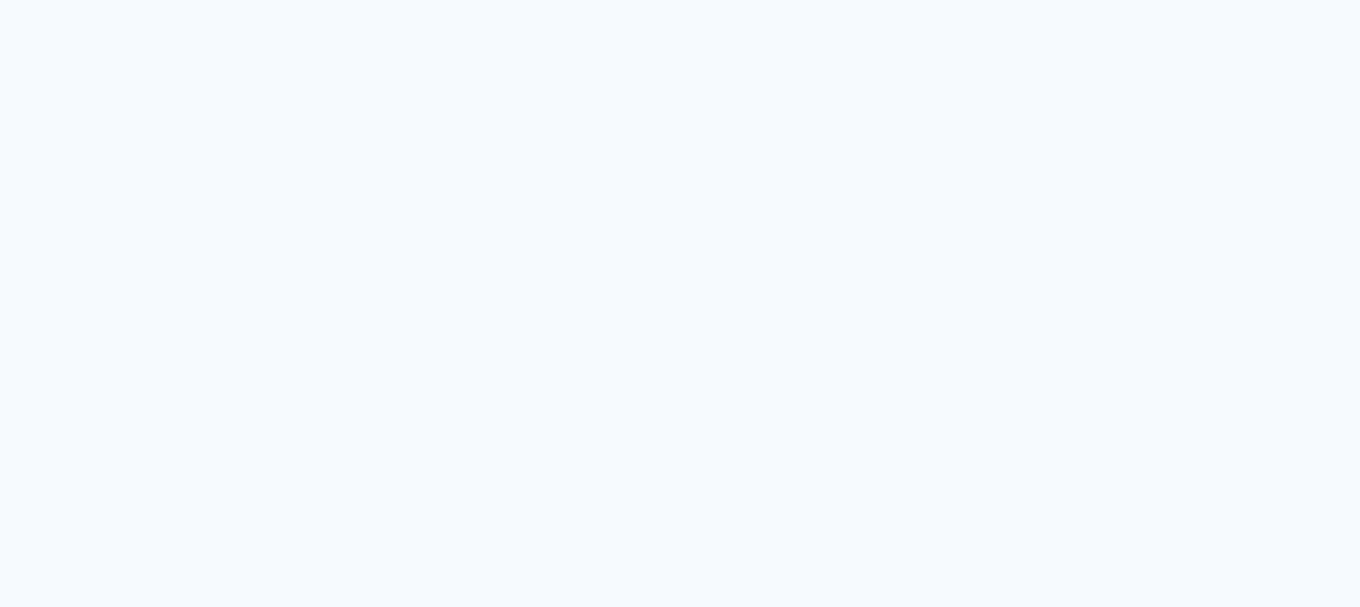 scroll, scrollTop: 0, scrollLeft: 0, axis: both 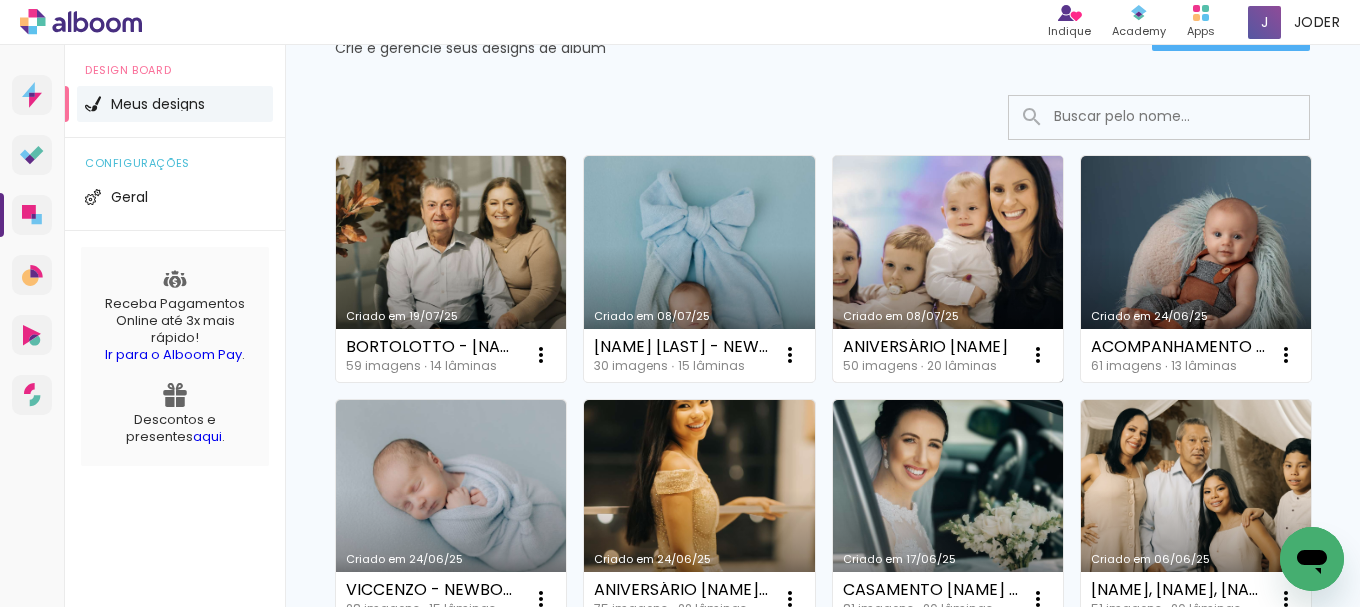 click on "Criado em 08/07/25" at bounding box center [948, 269] 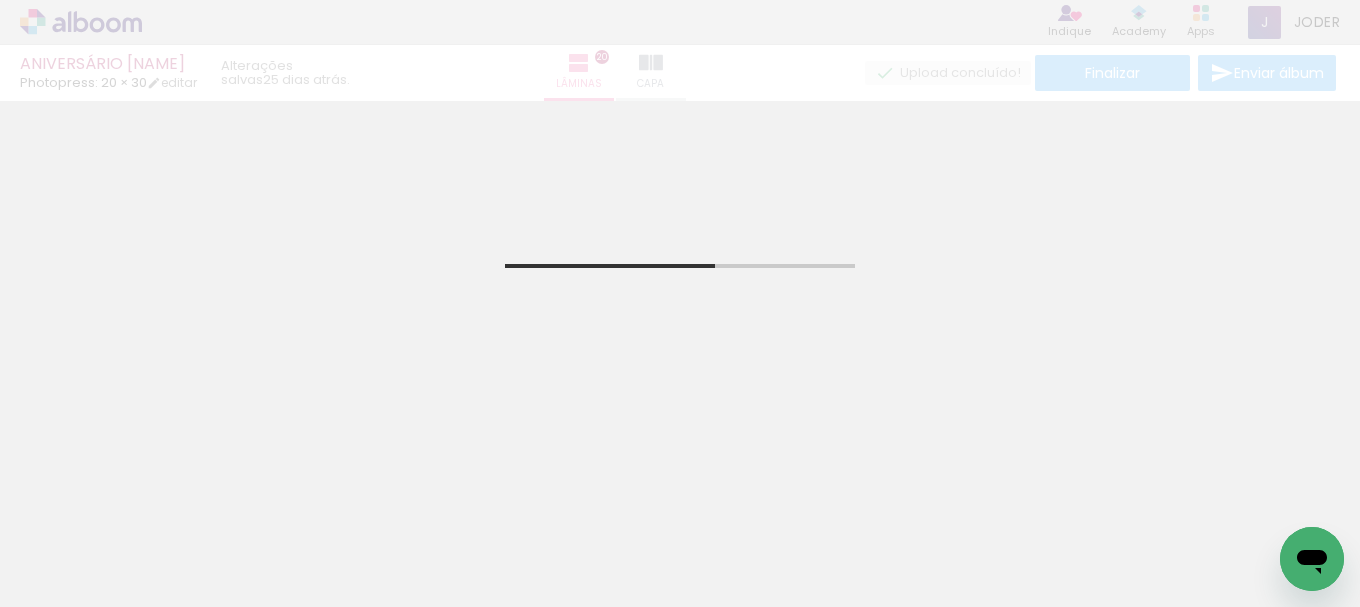 click 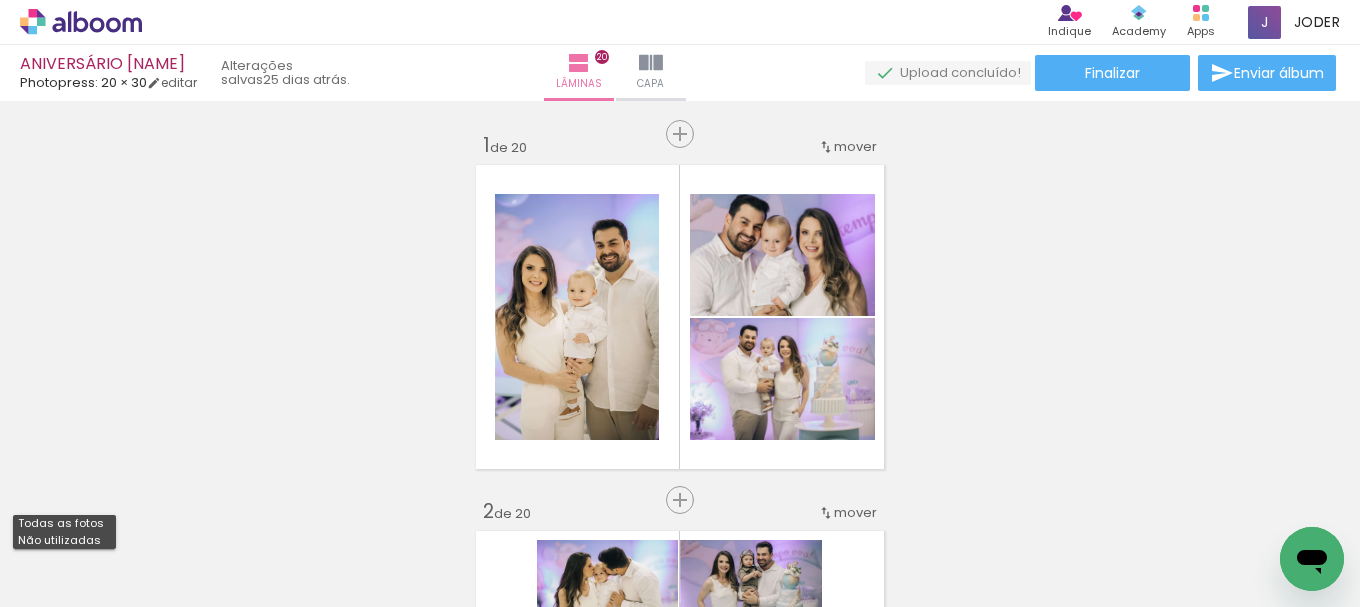click on "Todas as fotos" at bounding box center [64, 523] 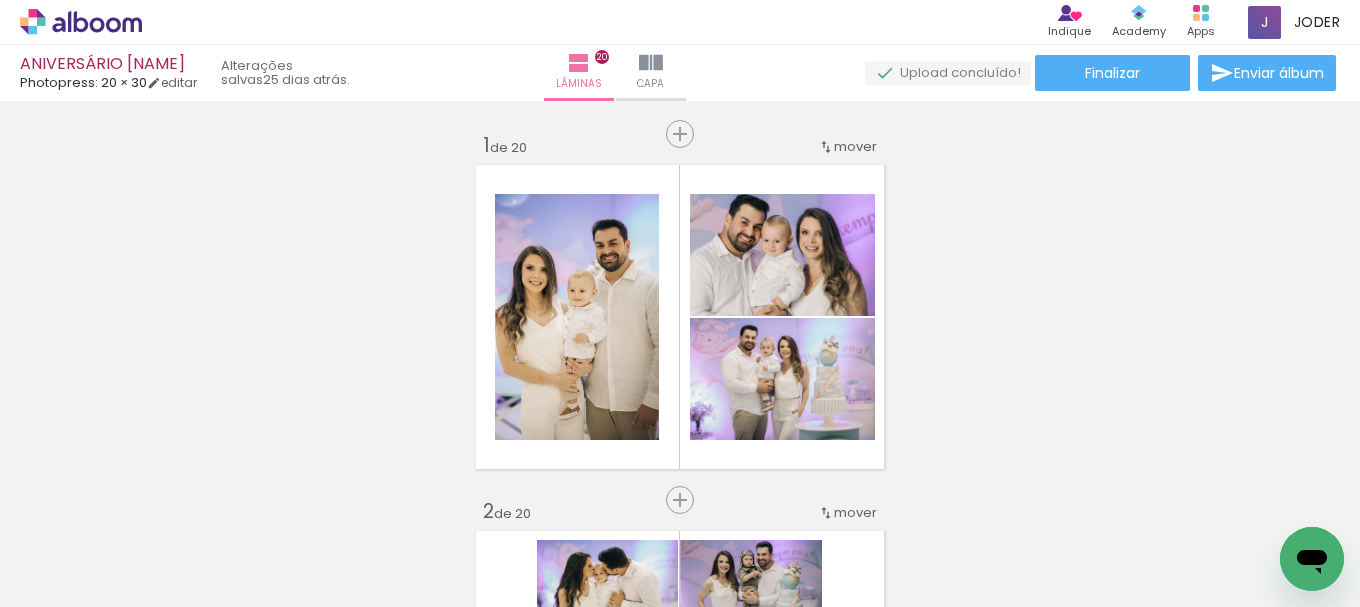 click 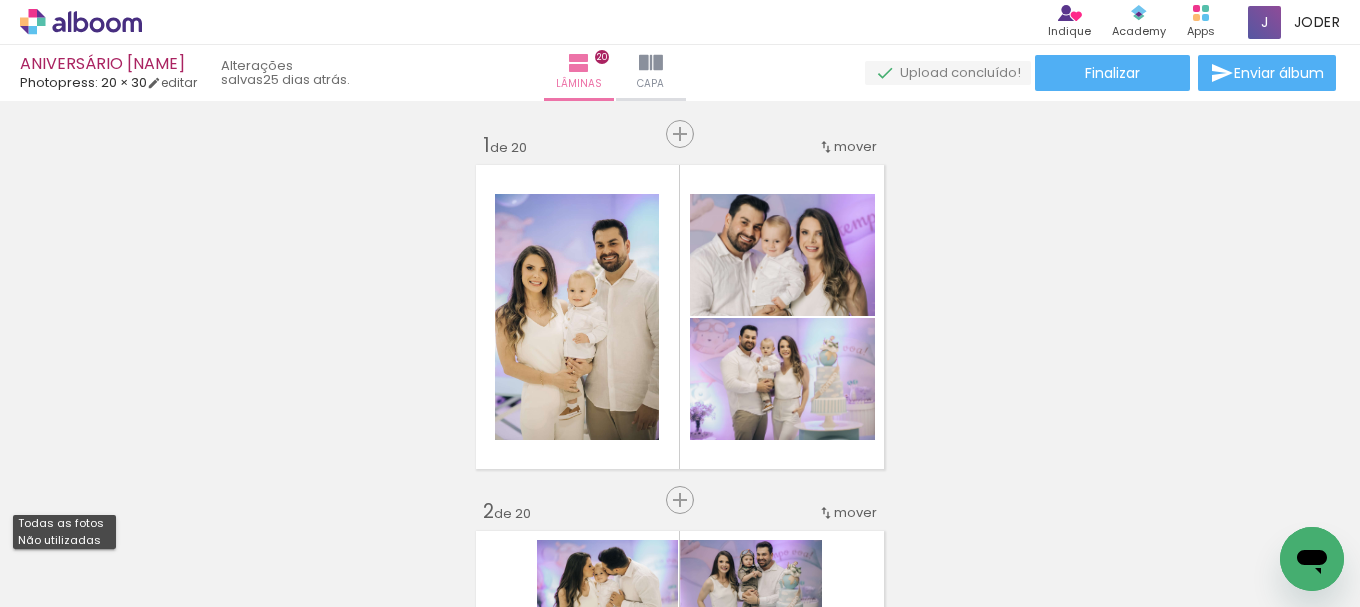 click at bounding box center [64, 542] 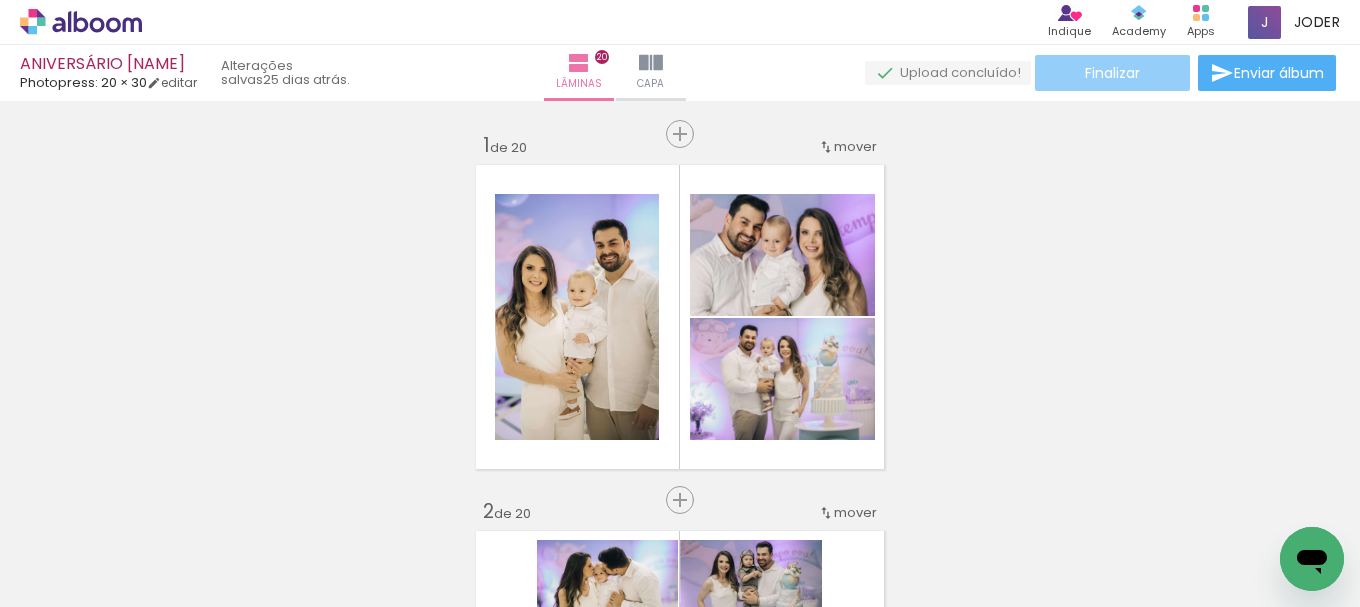 click on "Finalizar" 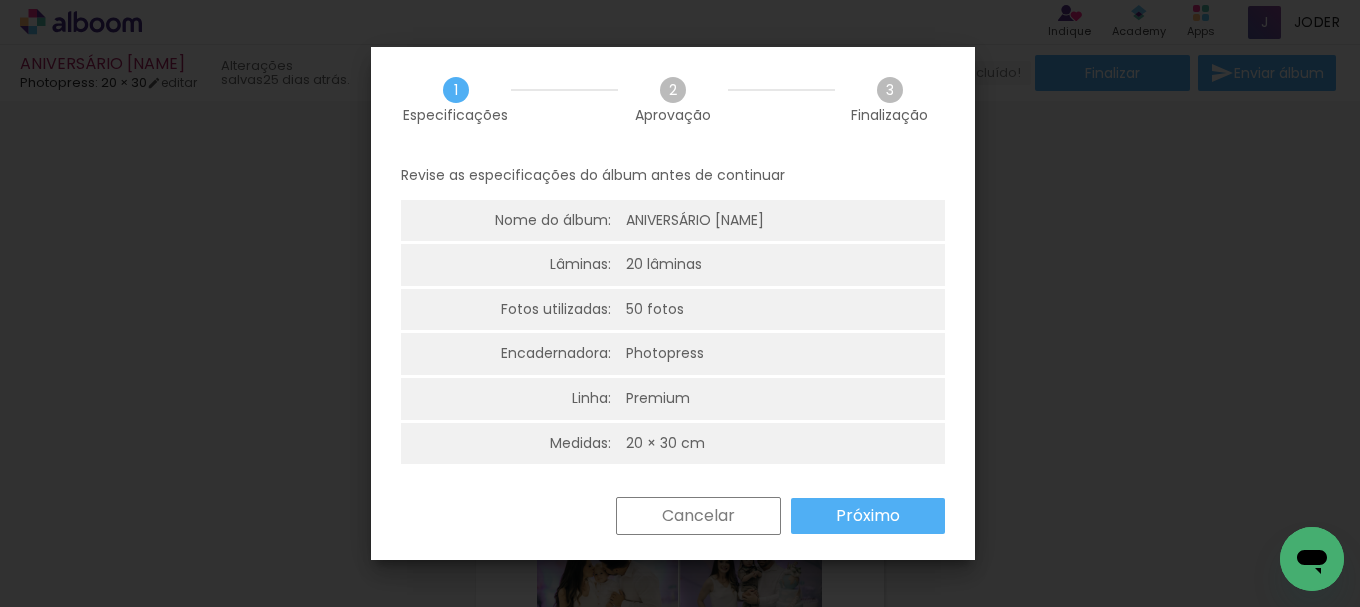 click on "Próximo" at bounding box center [0, 0] 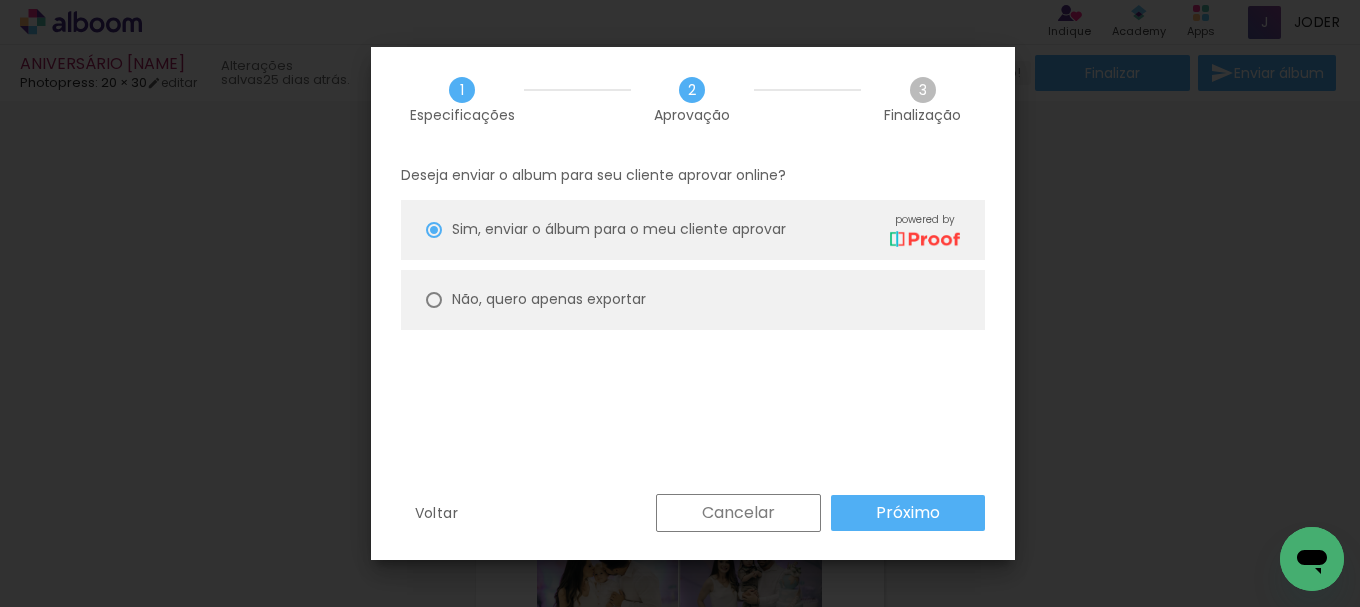click at bounding box center [434, 230] 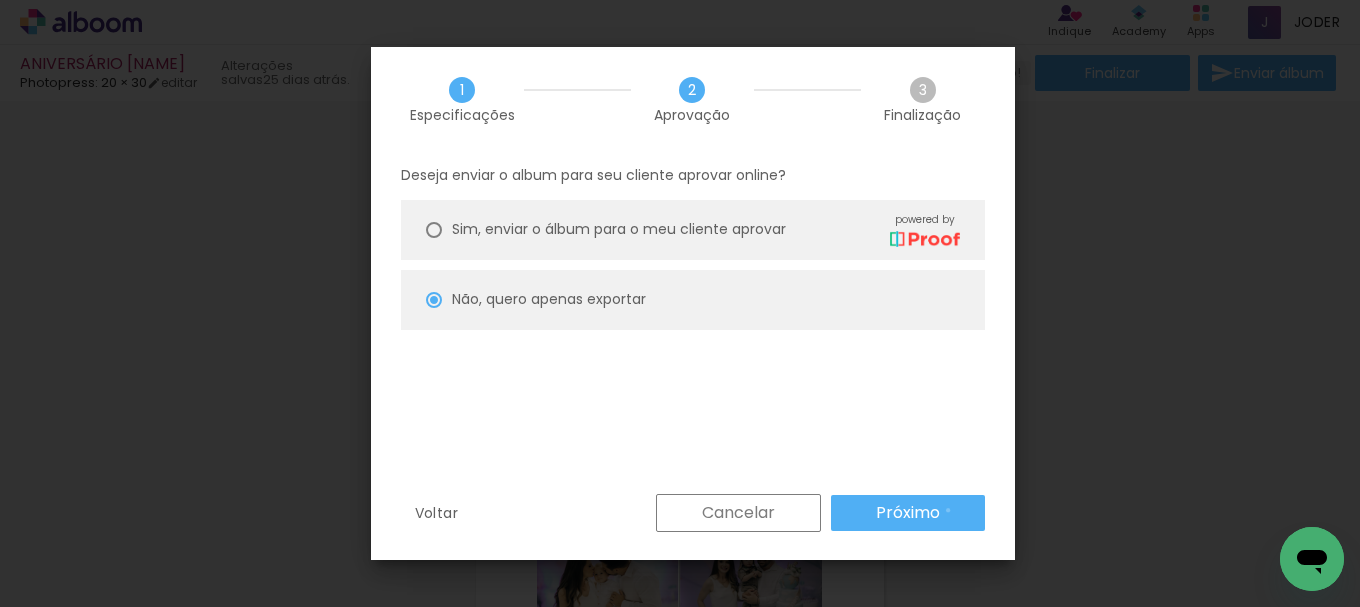 click on "Próximo" at bounding box center (908, 513) 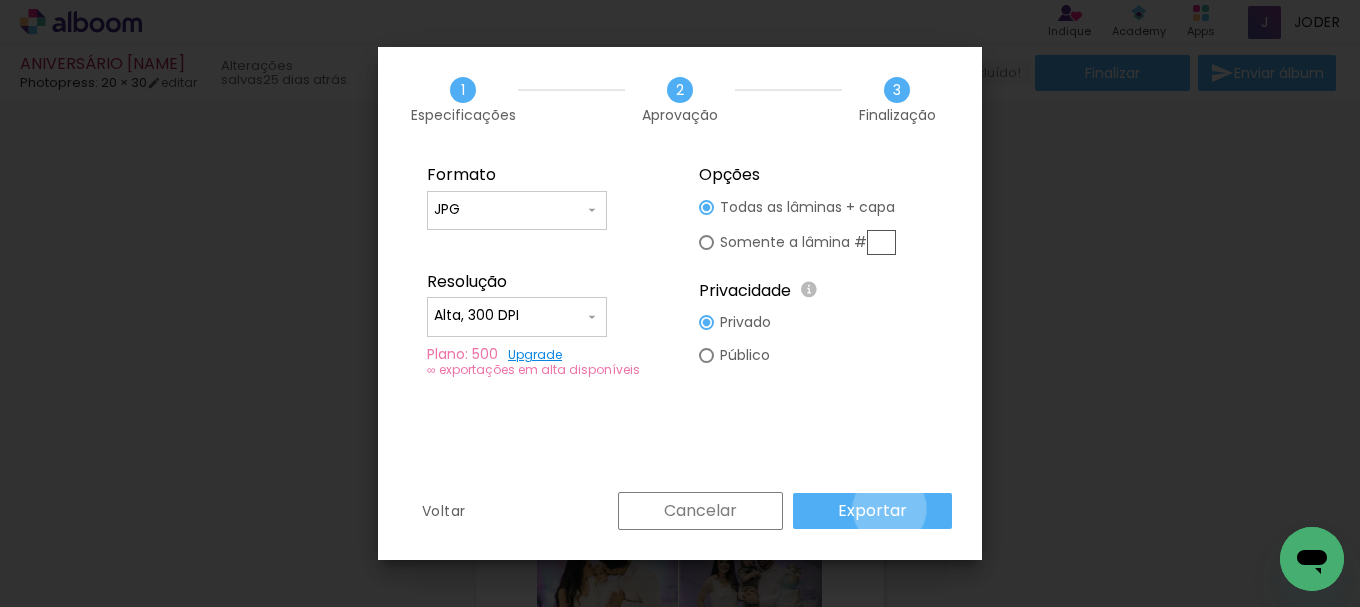 click on "Exportar" at bounding box center (0, 0) 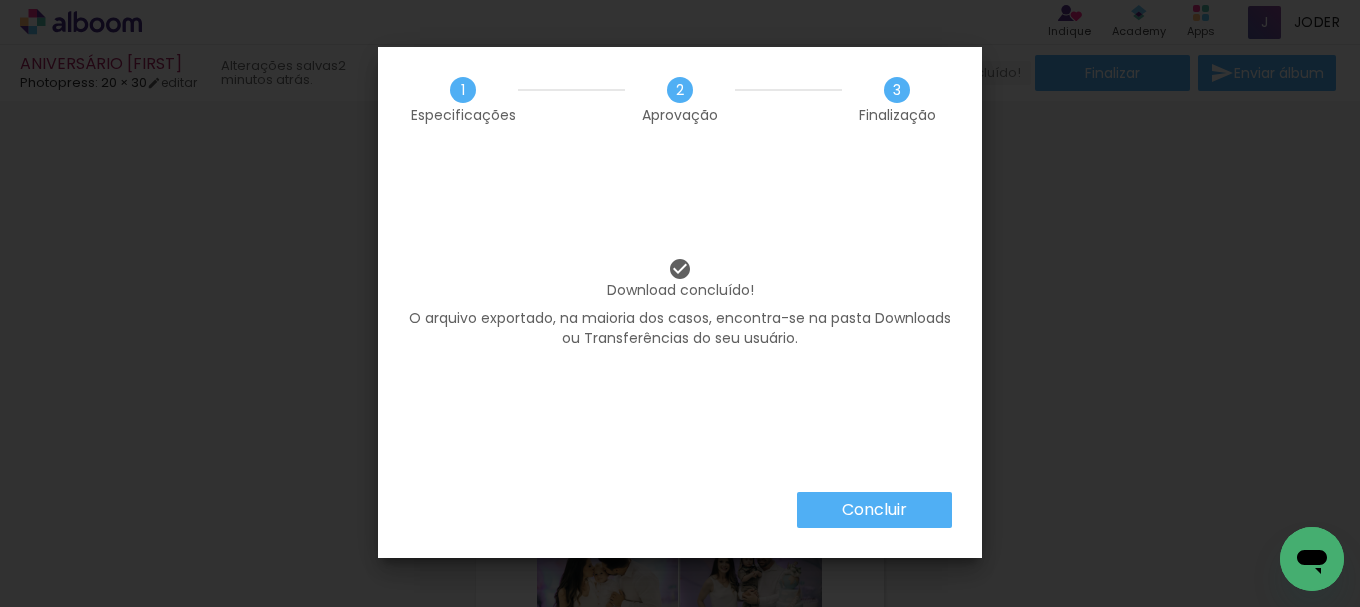 scroll, scrollTop: 0, scrollLeft: 0, axis: both 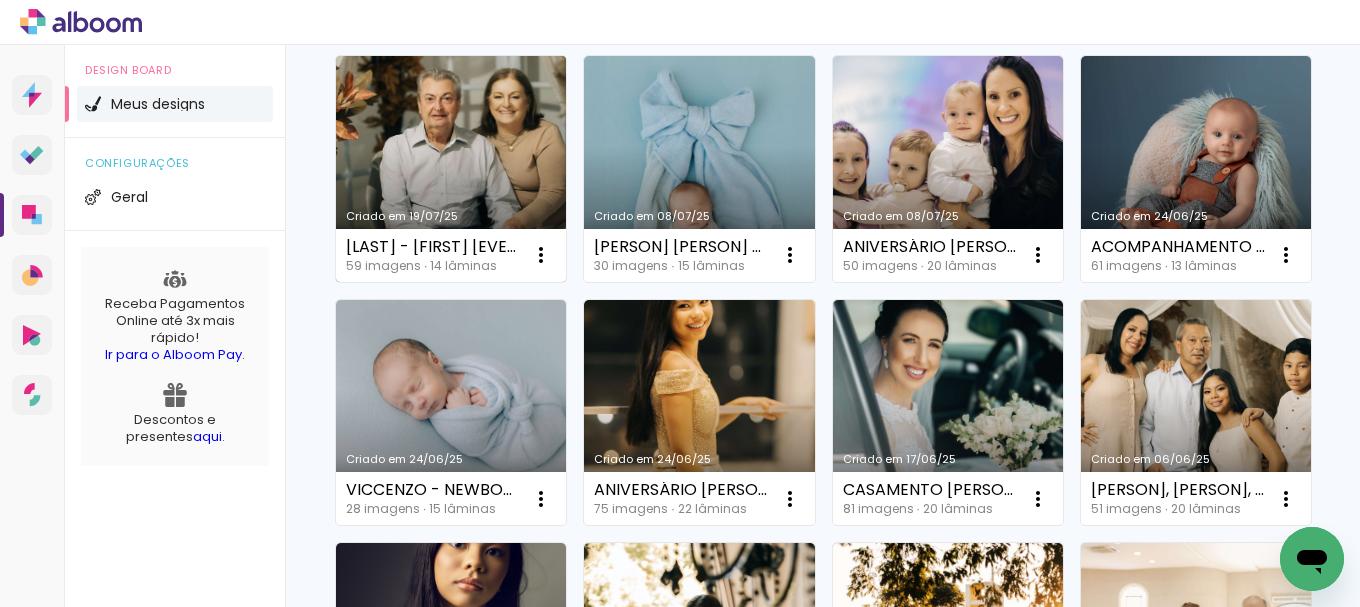 click on "Criado em 19/07/25" at bounding box center (451, 169) 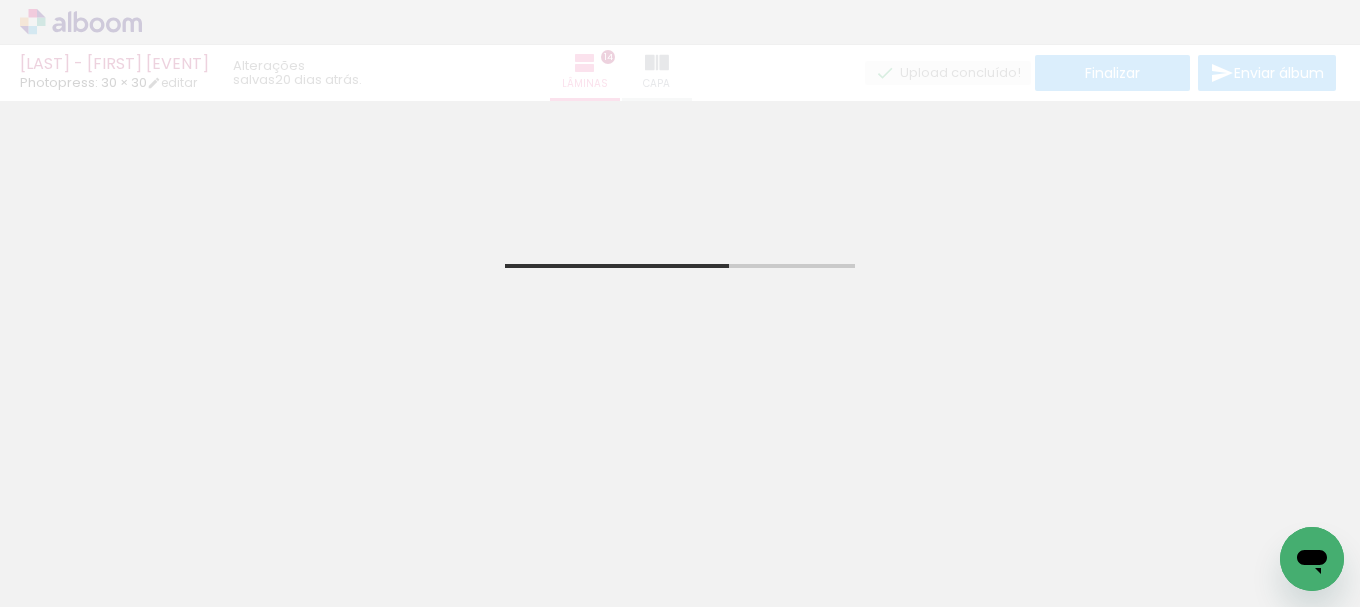 click 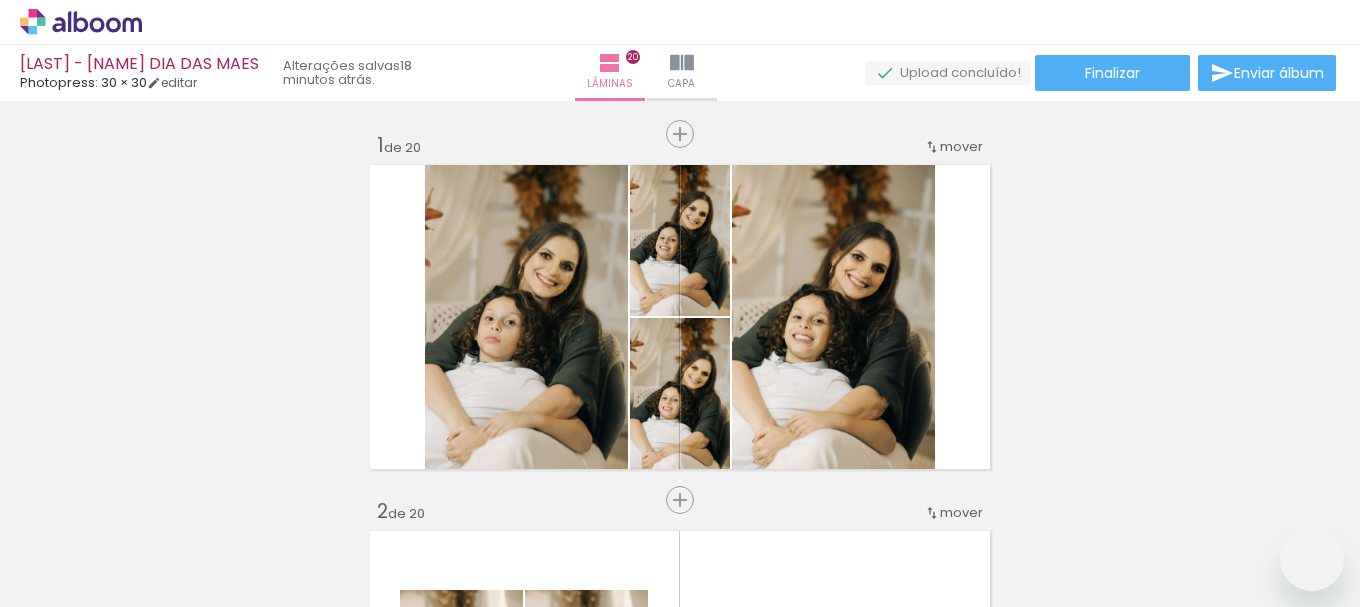 scroll, scrollTop: 0, scrollLeft: 0, axis: both 